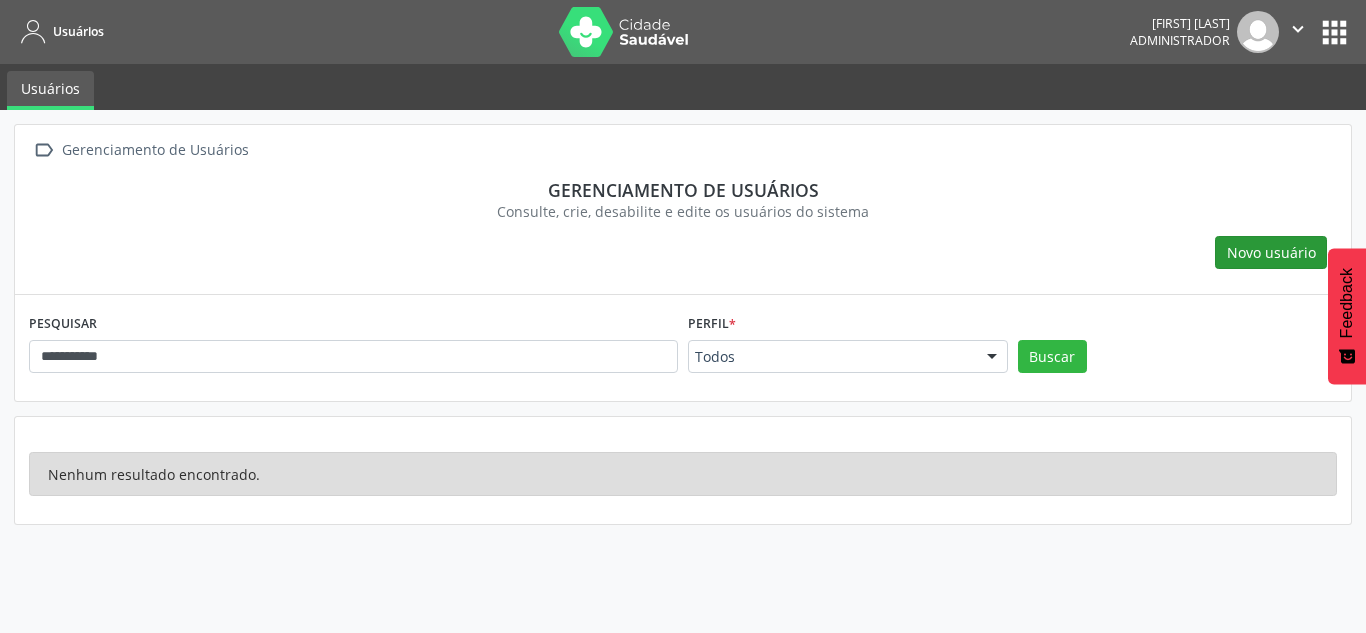 scroll, scrollTop: 0, scrollLeft: 0, axis: both 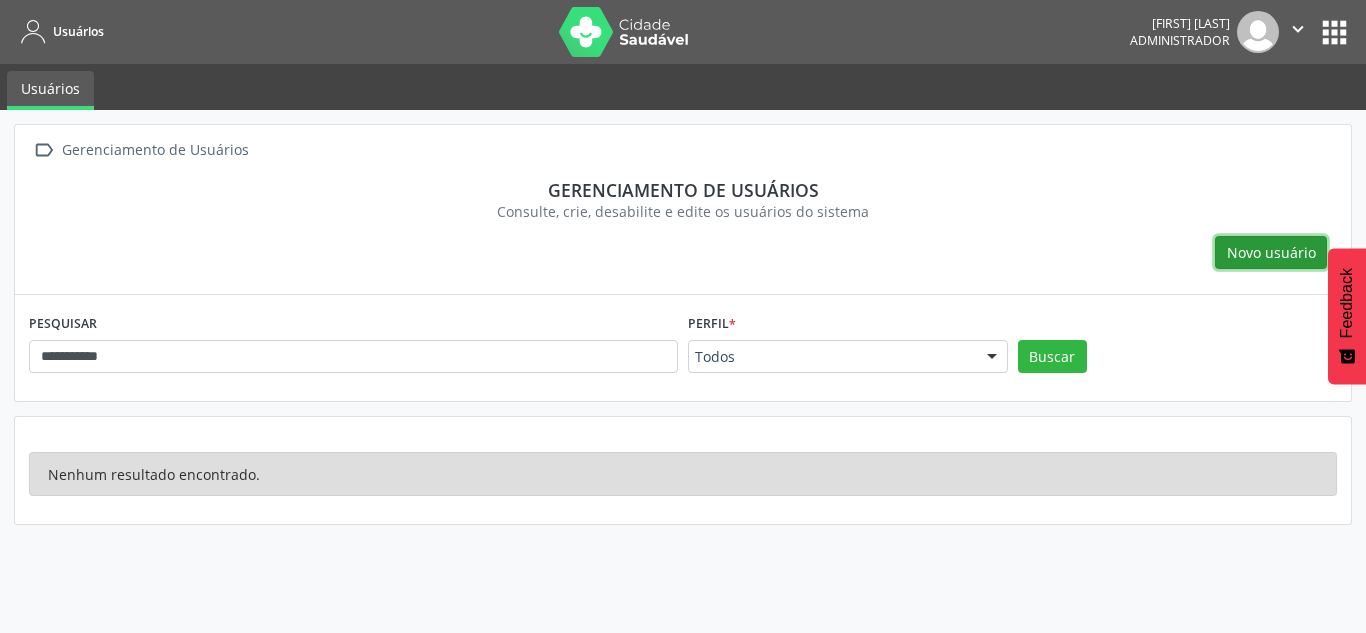 click on "Novo usuário" at bounding box center [1271, 253] 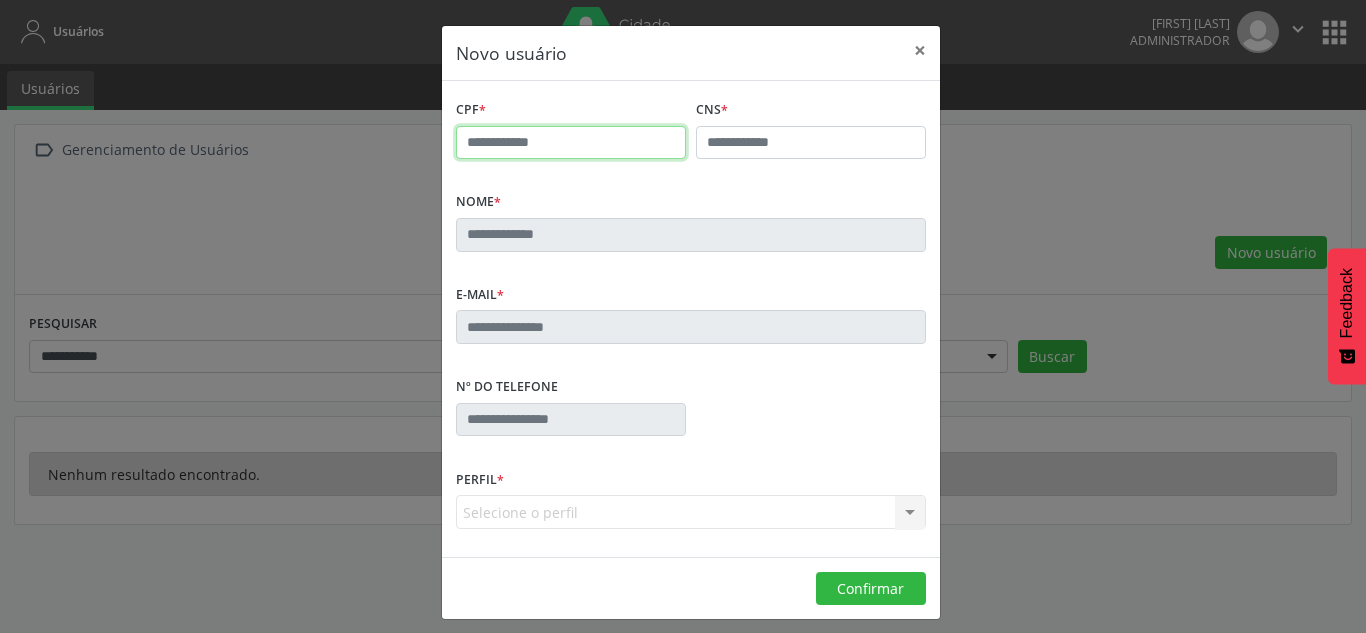 click at bounding box center (571, 143) 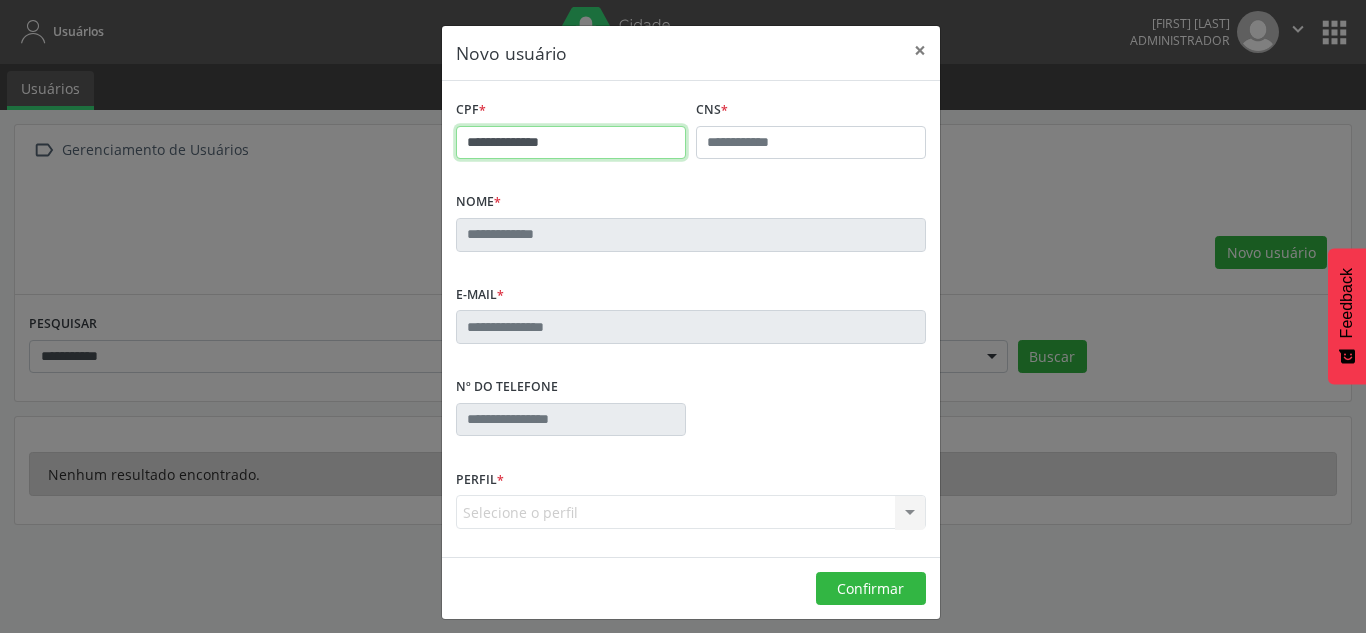type on "**********" 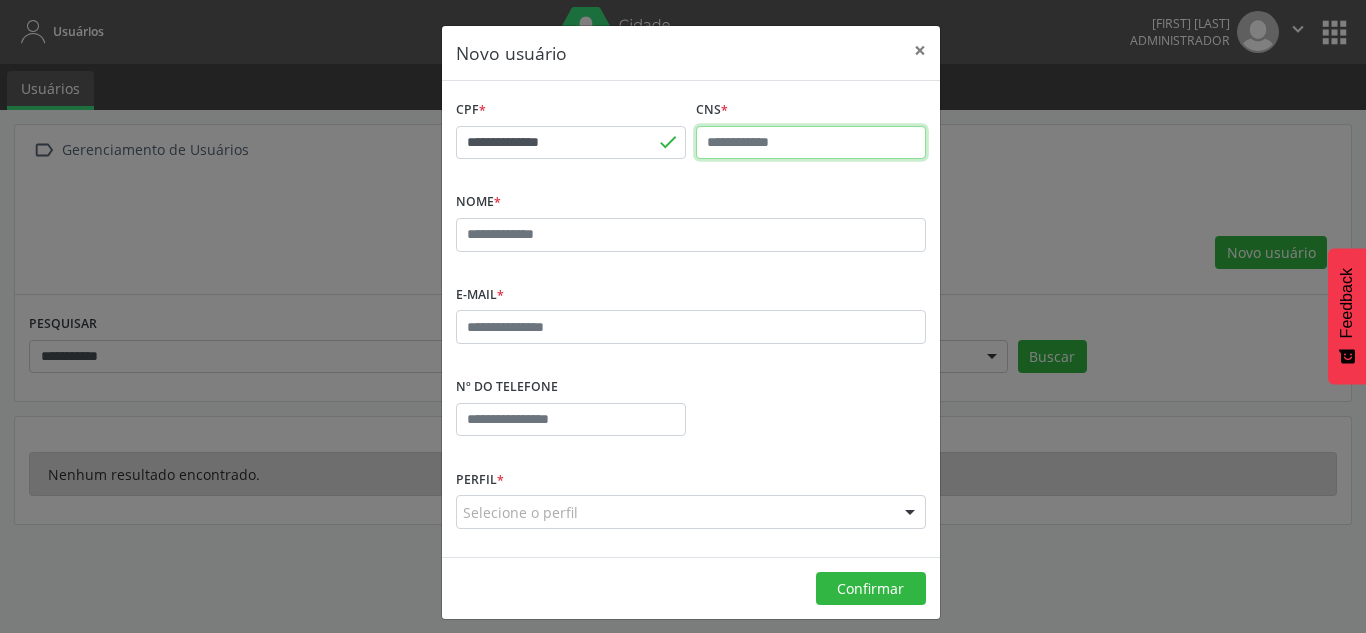 click at bounding box center (811, 143) 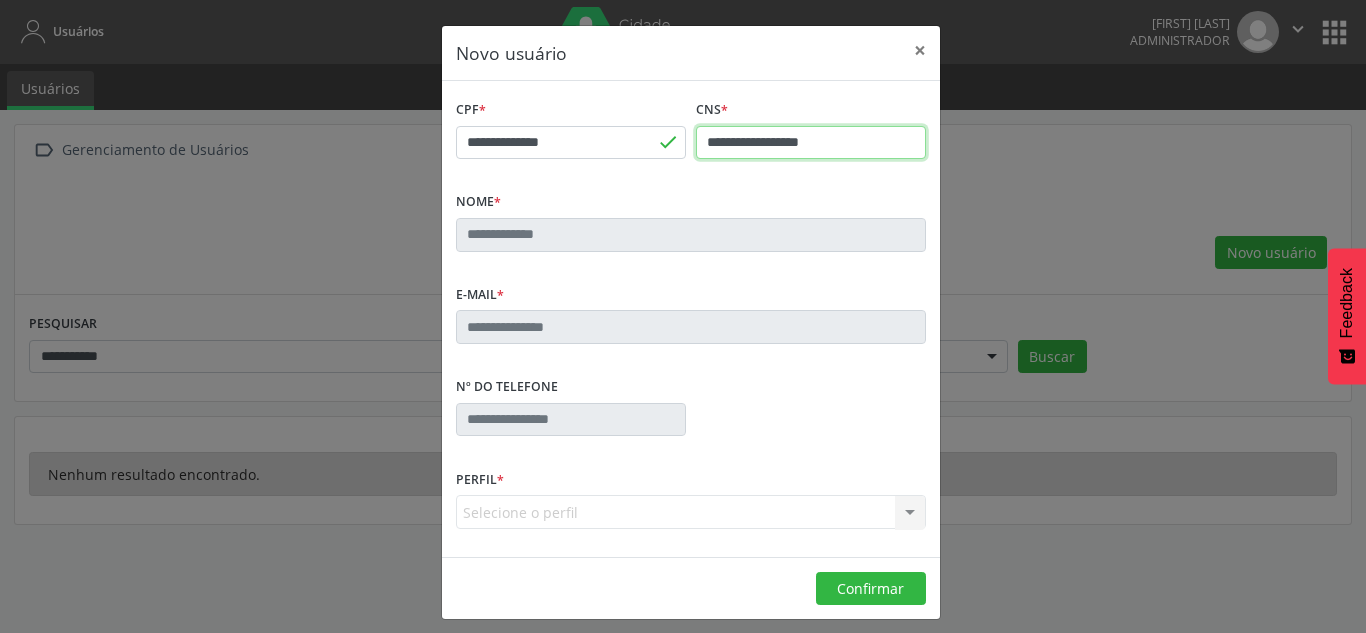 type on "**********" 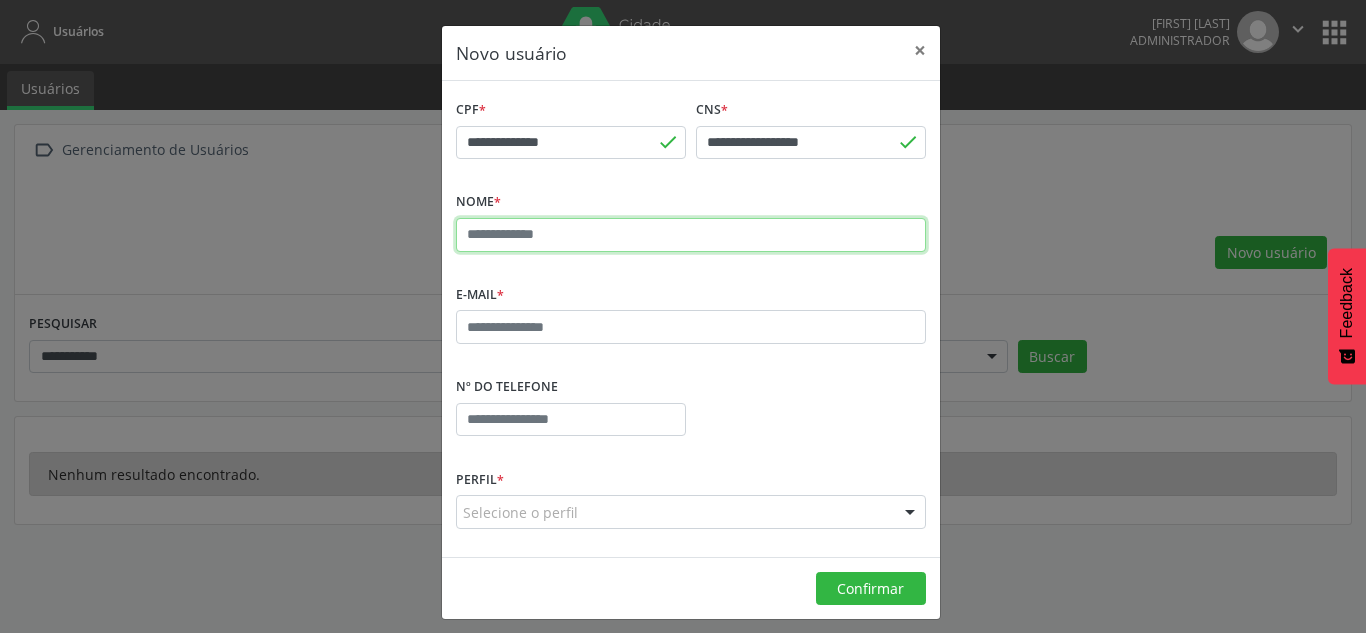 click at bounding box center [691, 235] 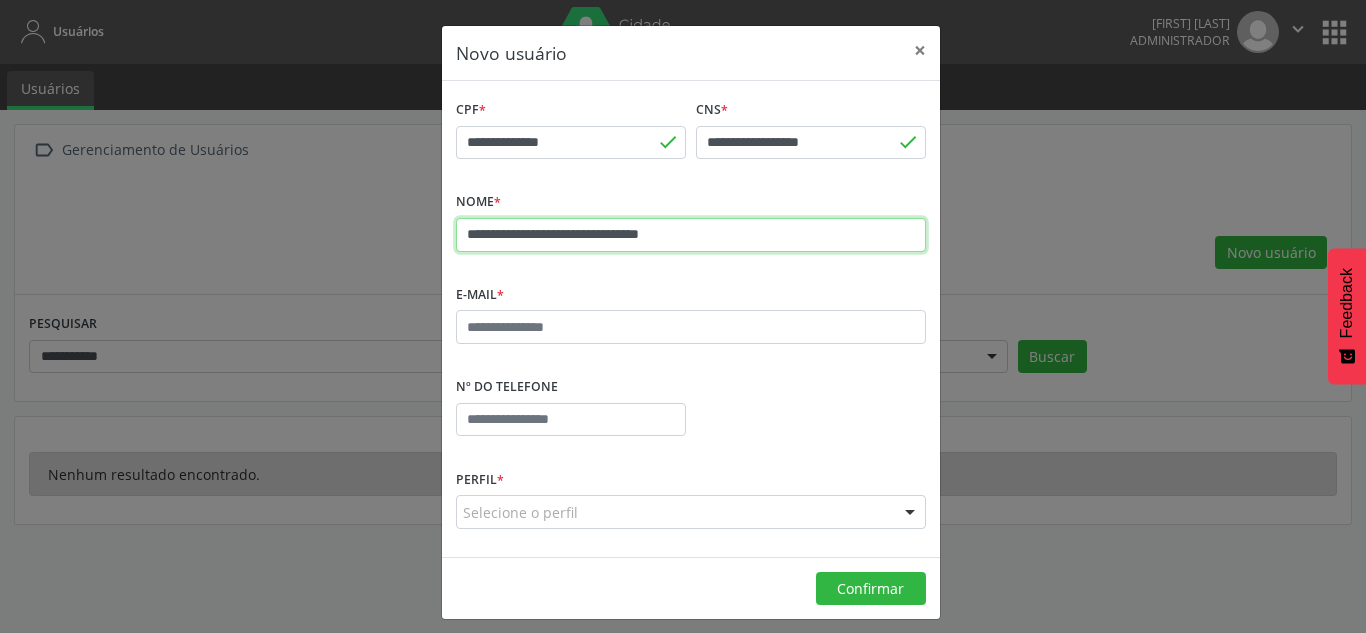 type on "**********" 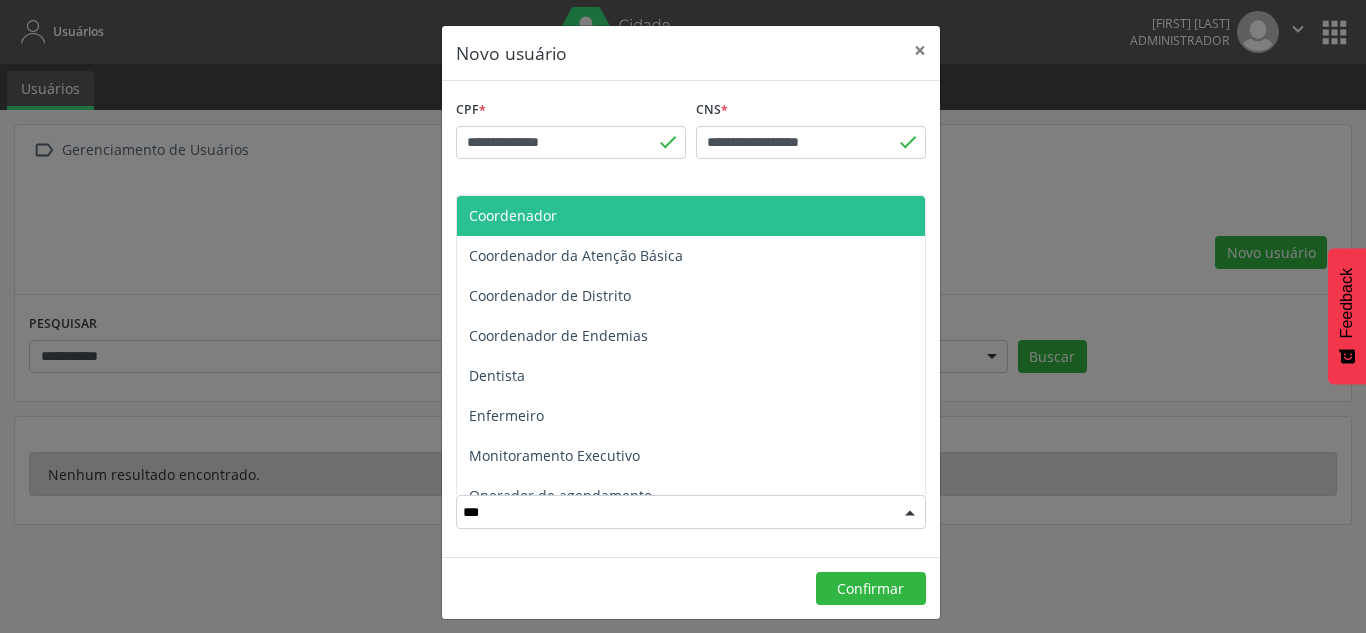 type on "****" 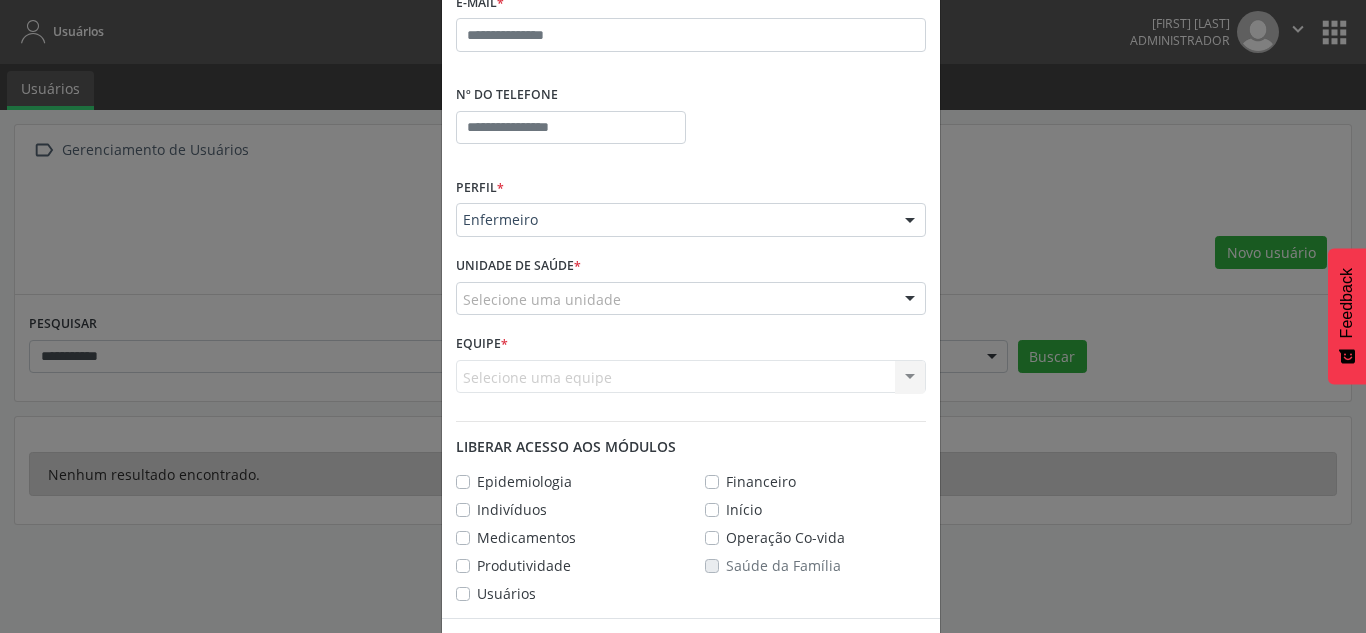 scroll, scrollTop: 365, scrollLeft: 0, axis: vertical 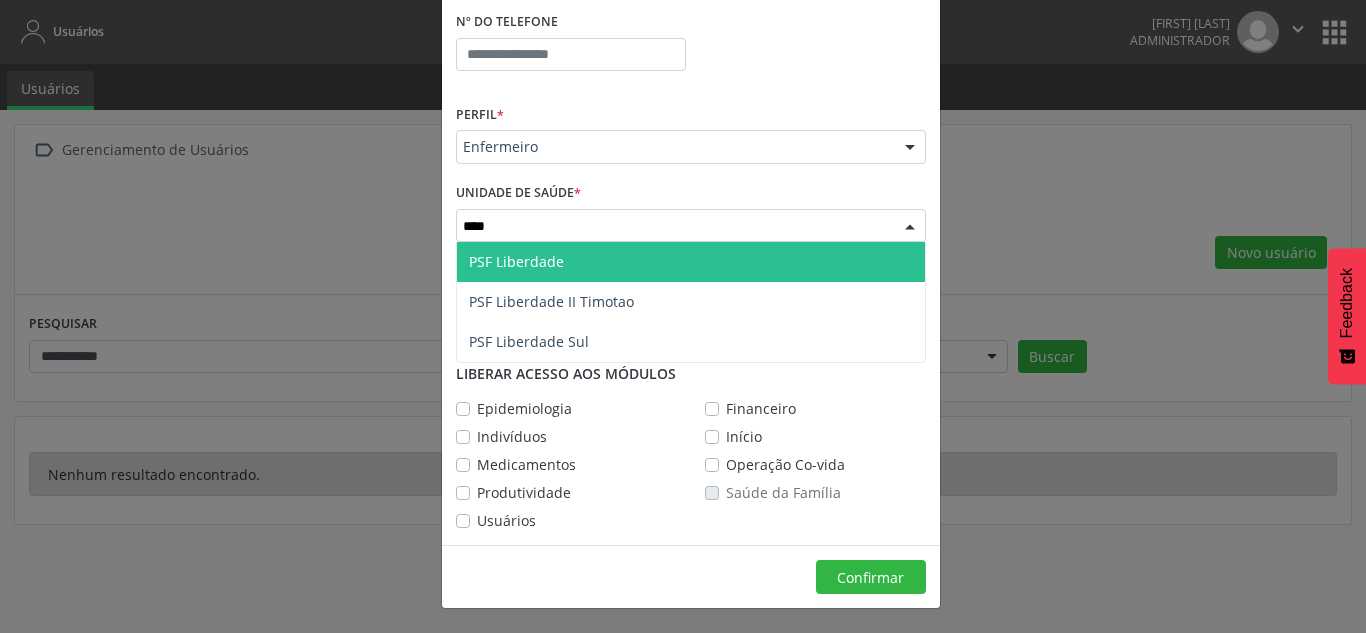 type on "*****" 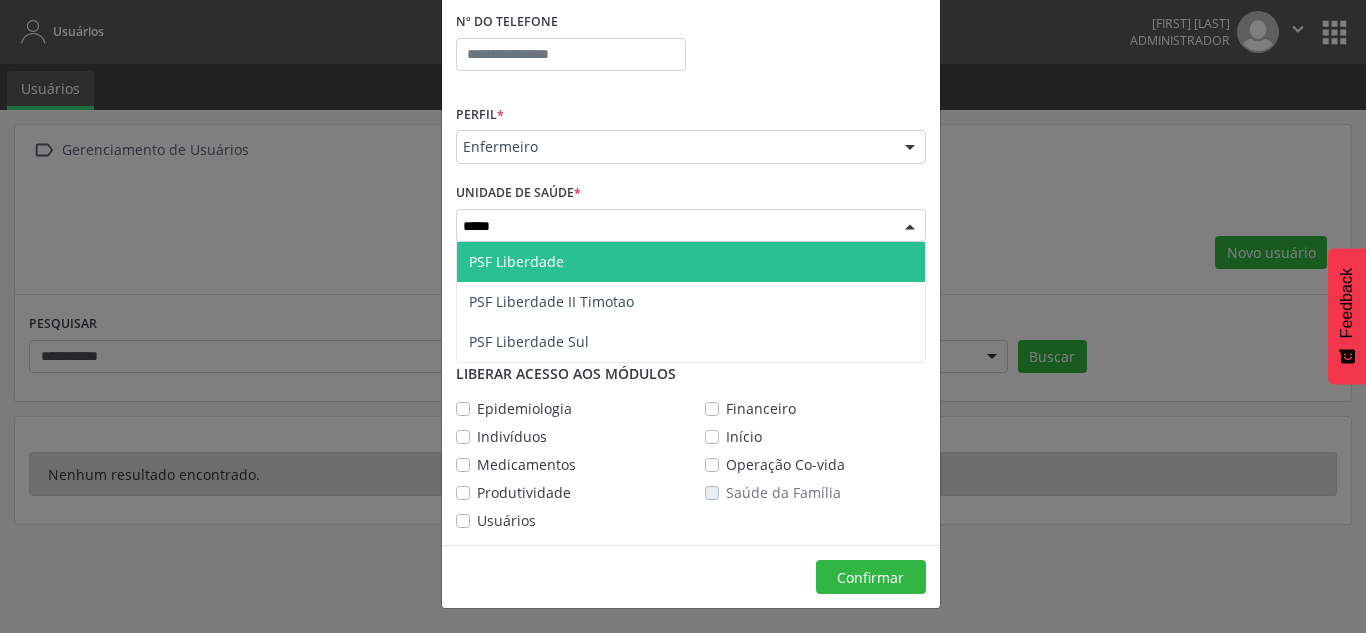 click on "PSF Liberdade" at bounding box center [691, 262] 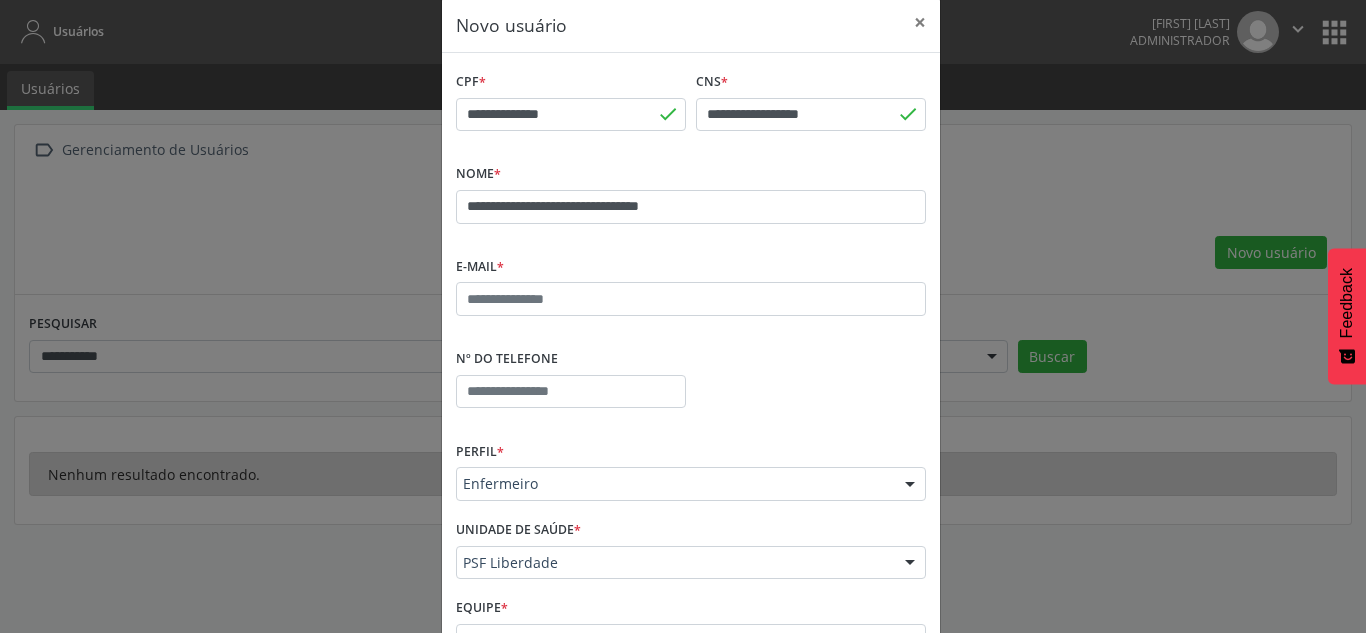 scroll, scrollTop: 0, scrollLeft: 0, axis: both 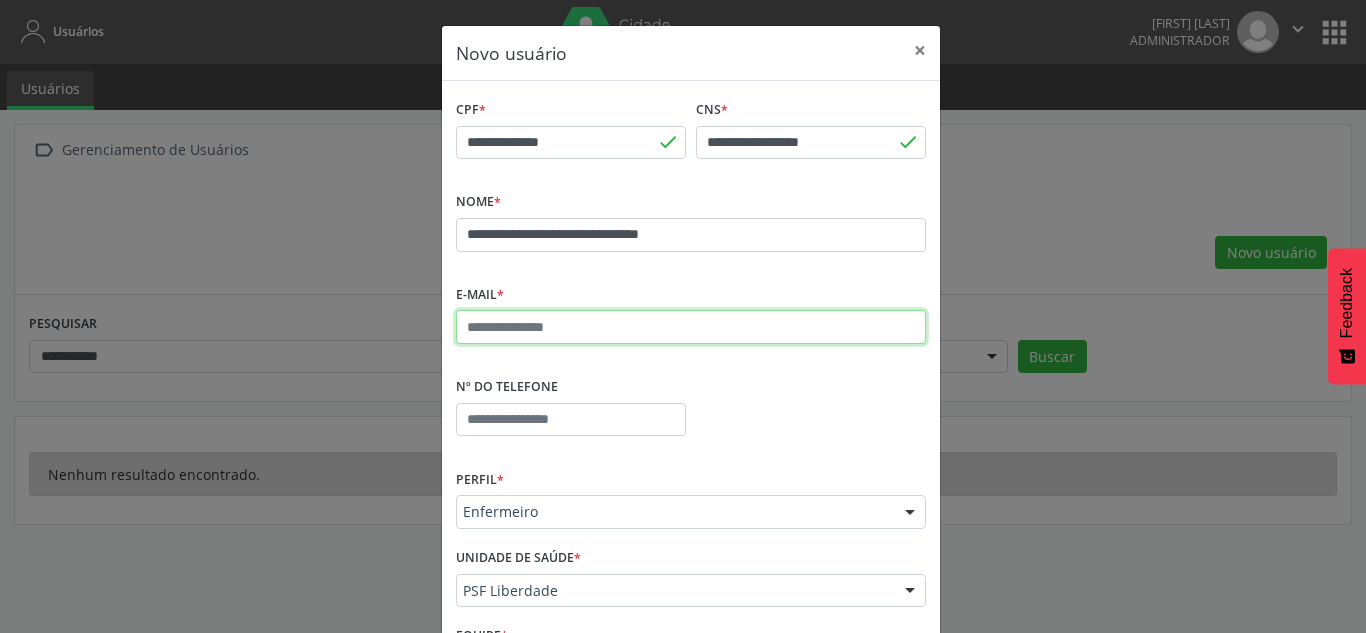 click at bounding box center [691, 327] 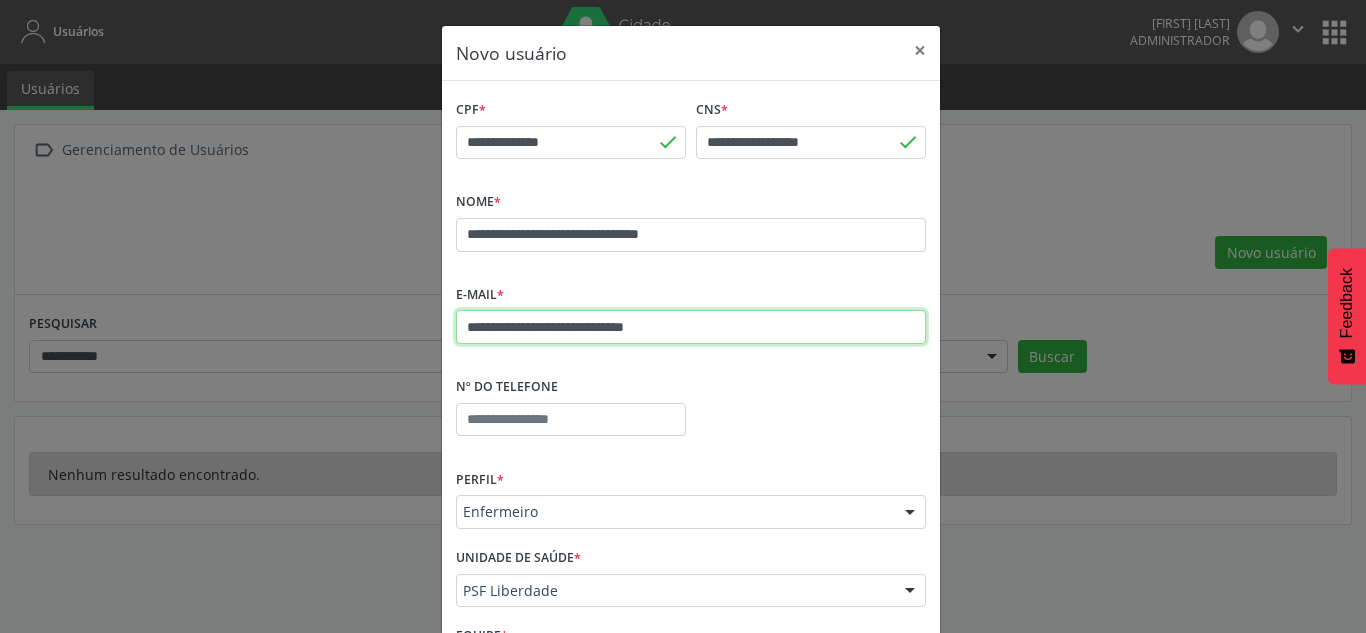 drag, startPoint x: 466, startPoint y: 324, endPoint x: 578, endPoint y: 332, distance: 112.28535 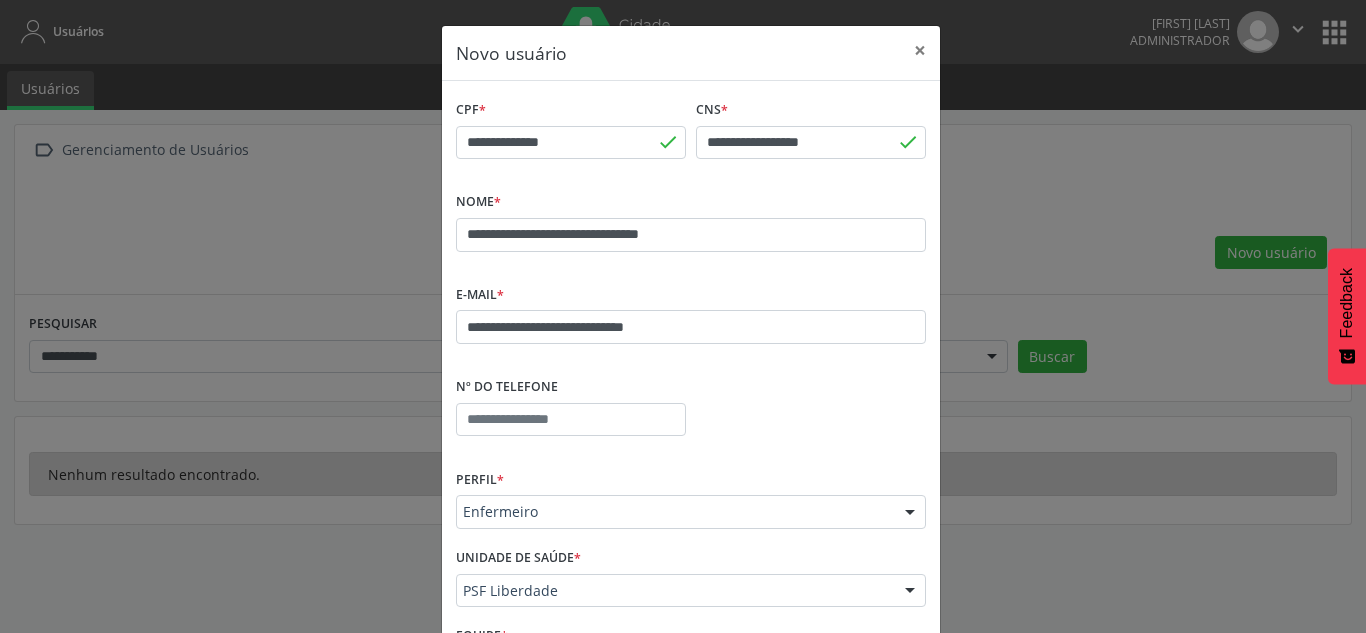 click on "Nº do Telefone" at bounding box center (571, 411) 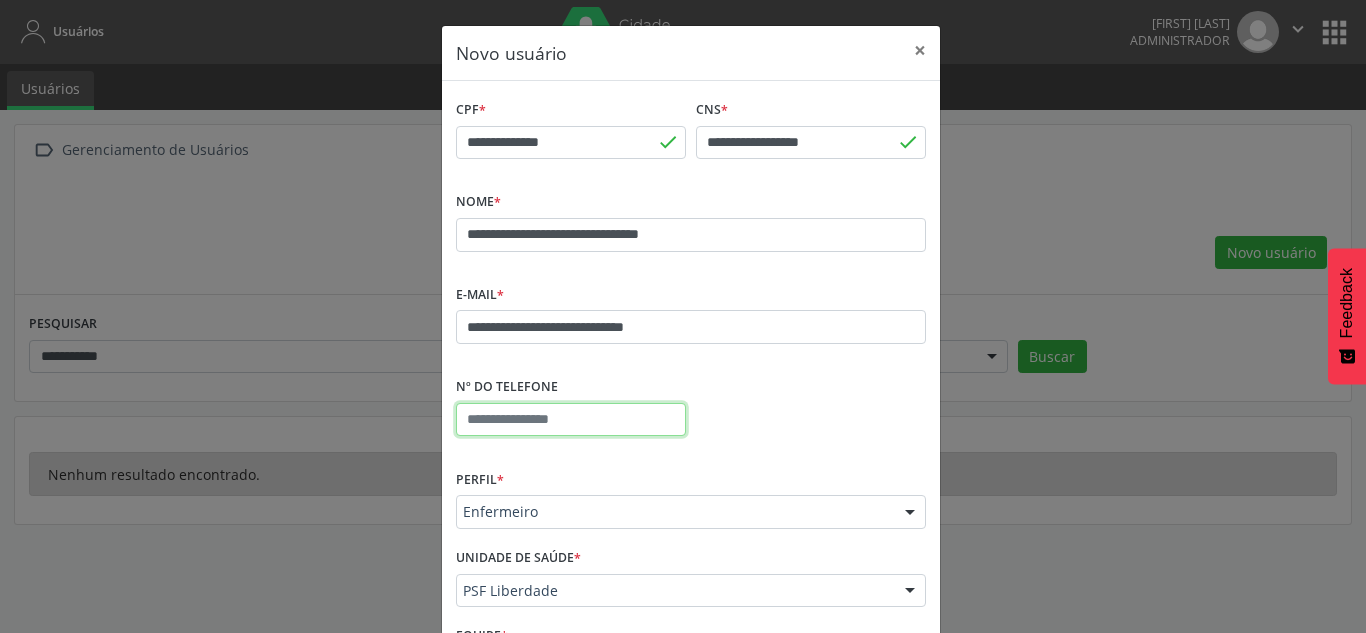 click at bounding box center [571, 420] 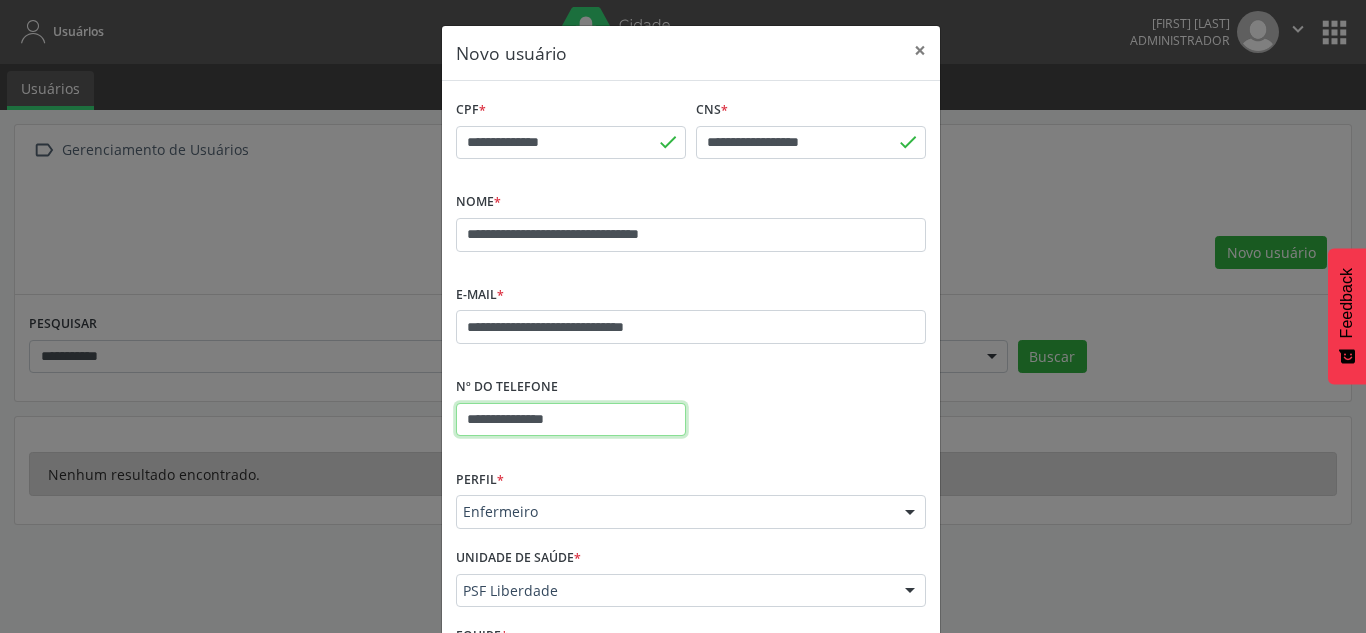 type on "**********" 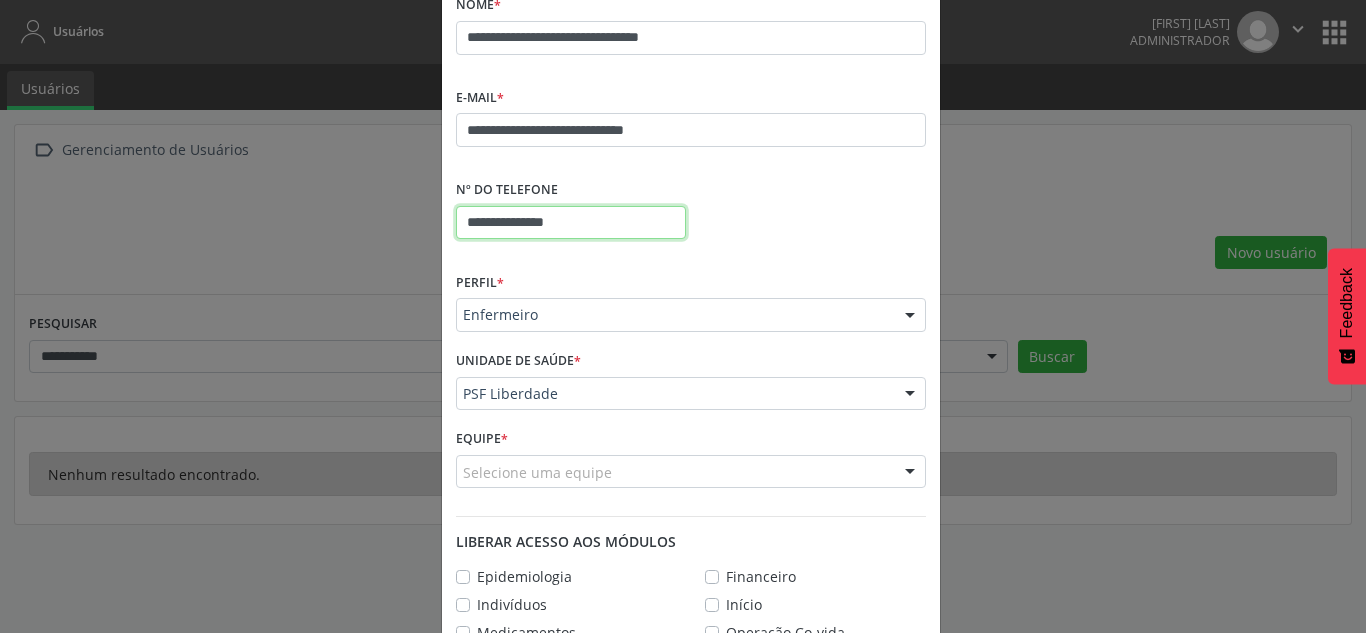 scroll, scrollTop: 199, scrollLeft: 0, axis: vertical 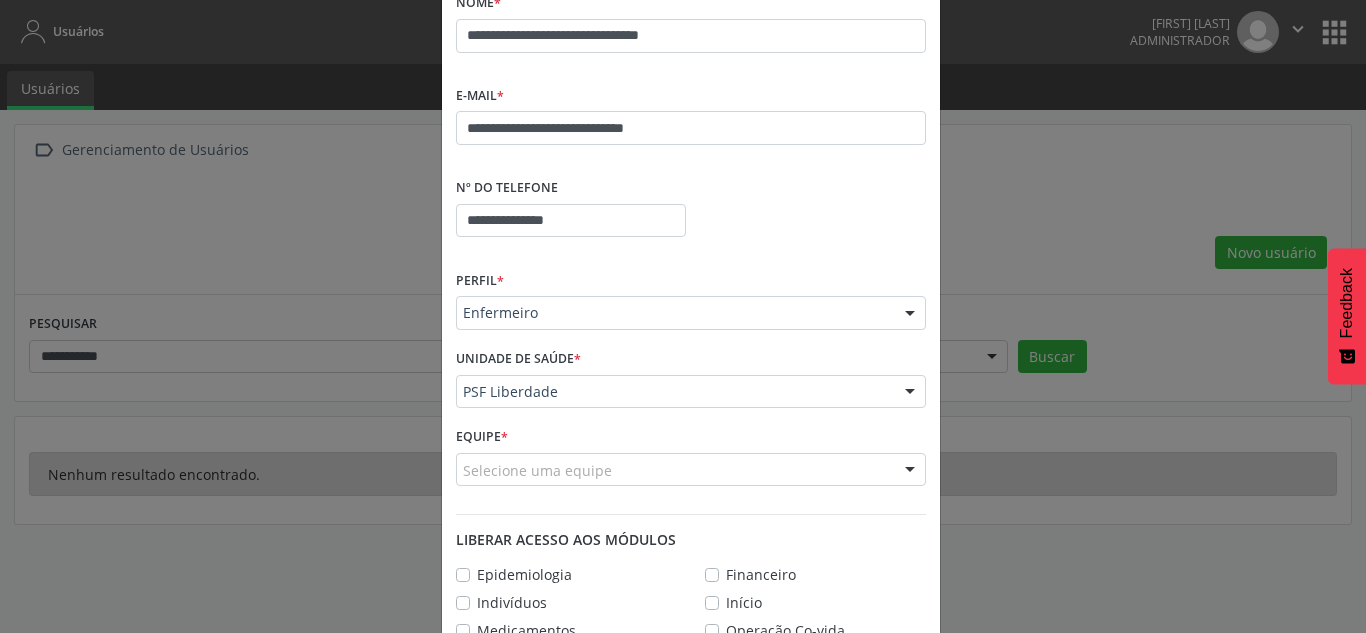 click on "Selecione uma equipe" at bounding box center [691, 470] 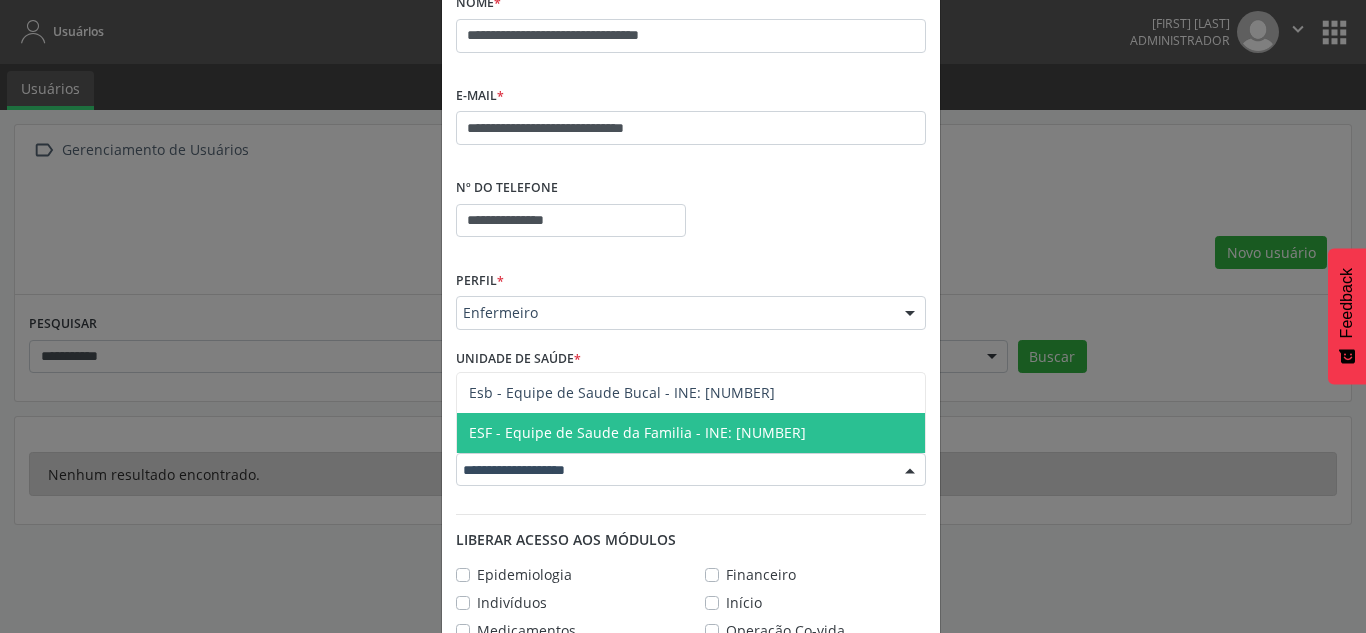 click on "ESF - Equipe de Saude da Familia - INE: [NUMBER]" at bounding box center [691, 433] 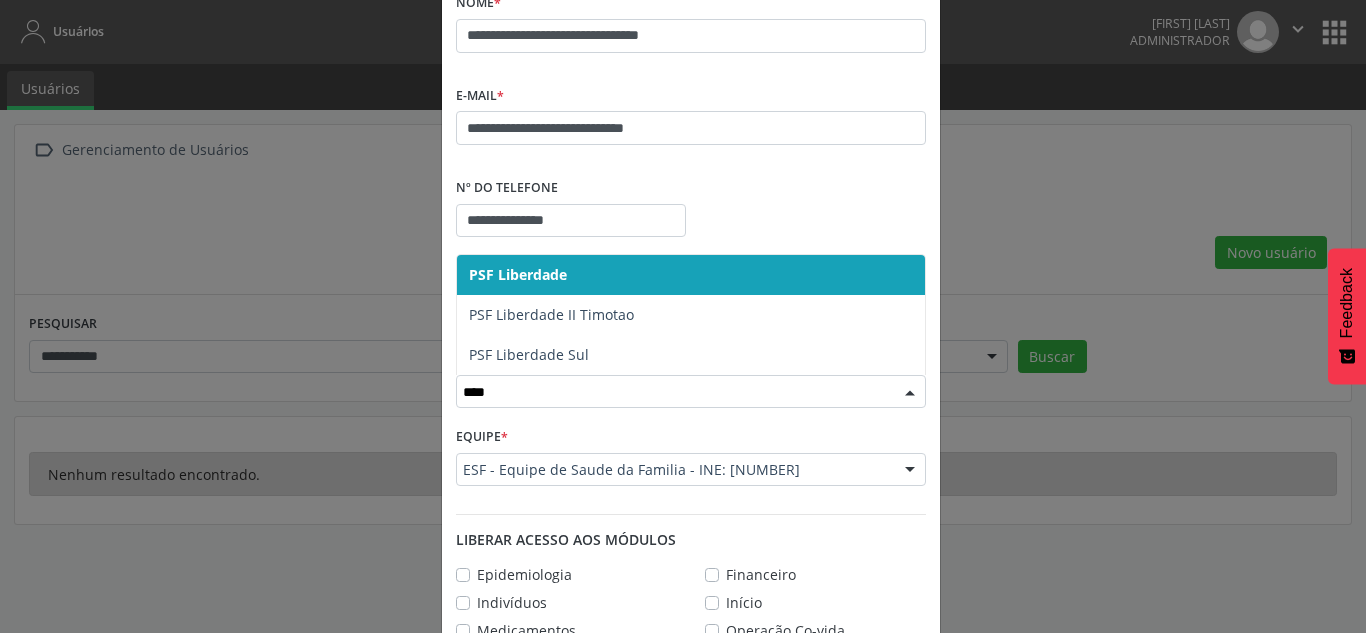 type on "*****" 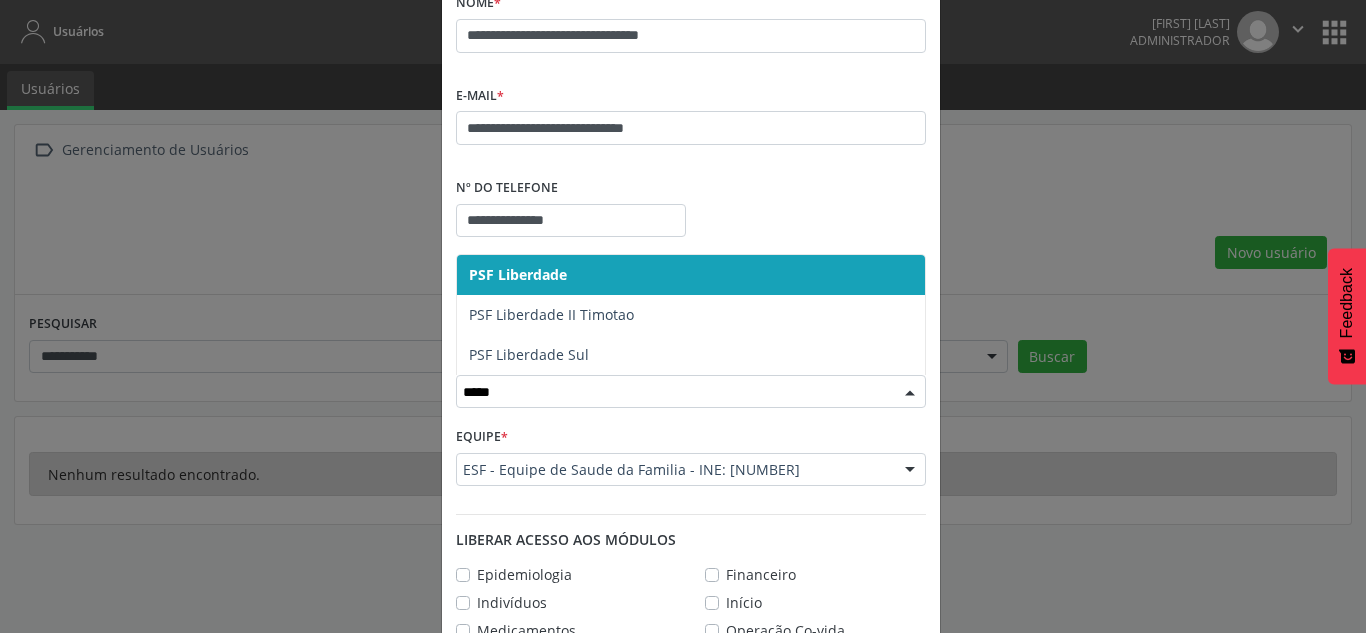 click on "PSF Liberdade" at bounding box center (691, 275) 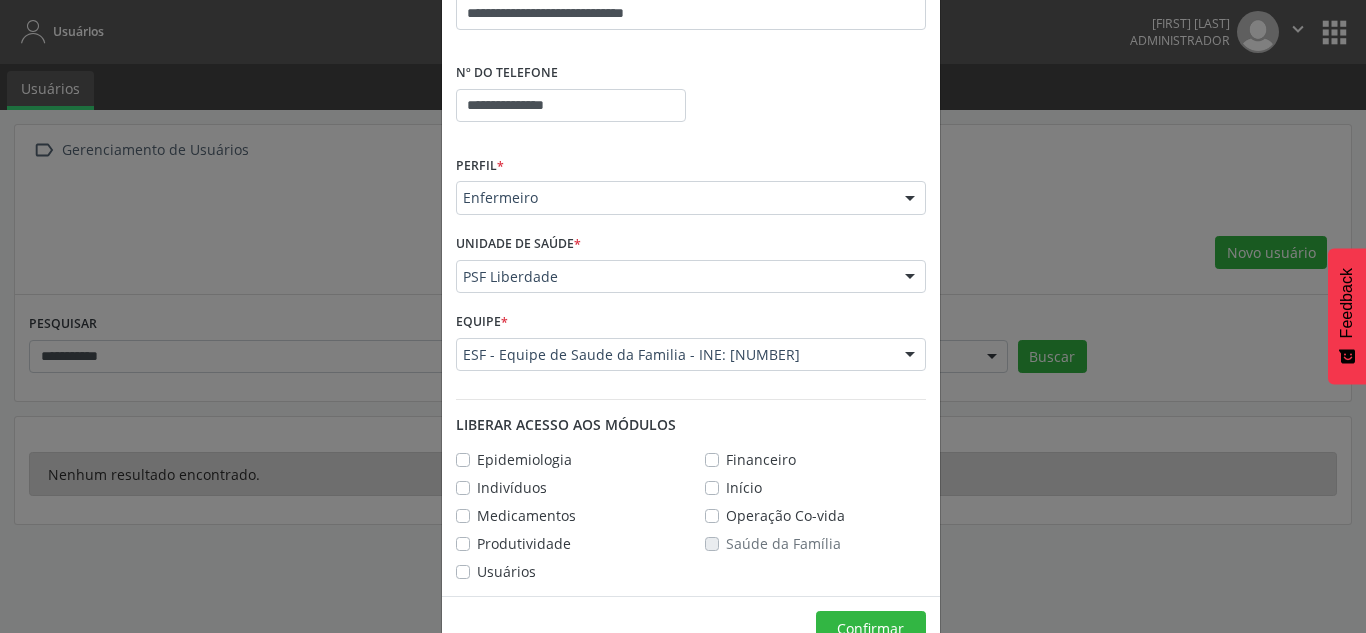 scroll, scrollTop: 365, scrollLeft: 0, axis: vertical 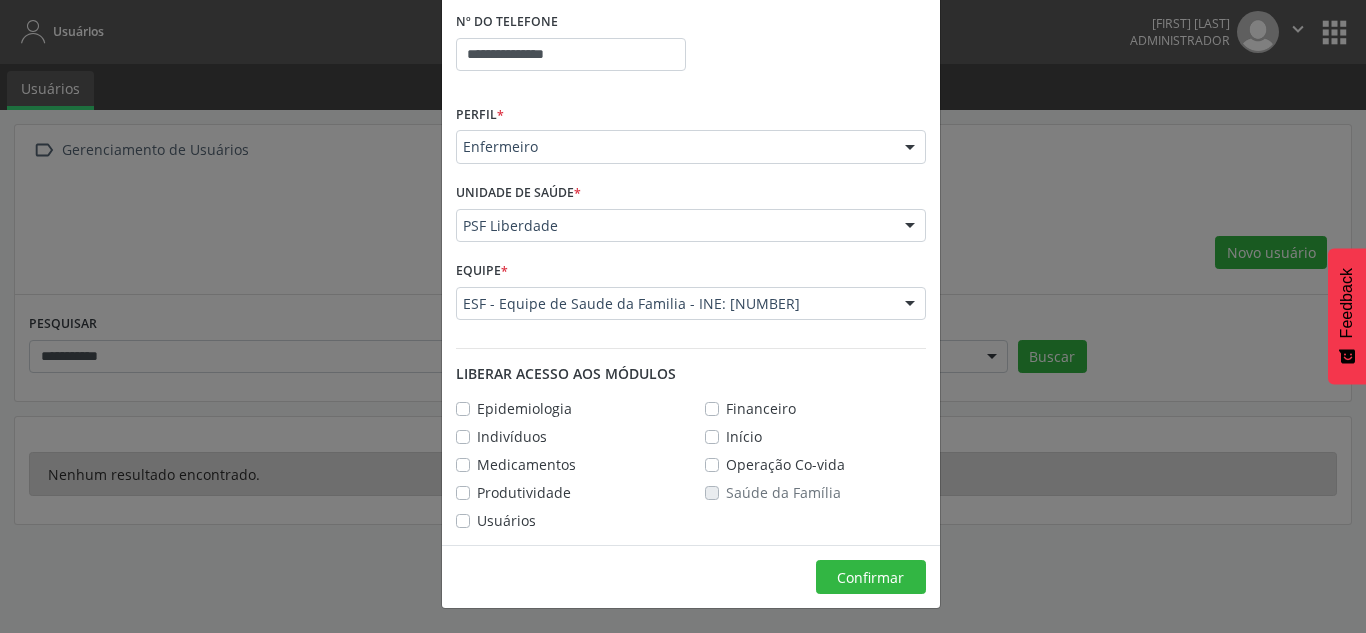 click on "Epidemiologia" at bounding box center (524, 408) 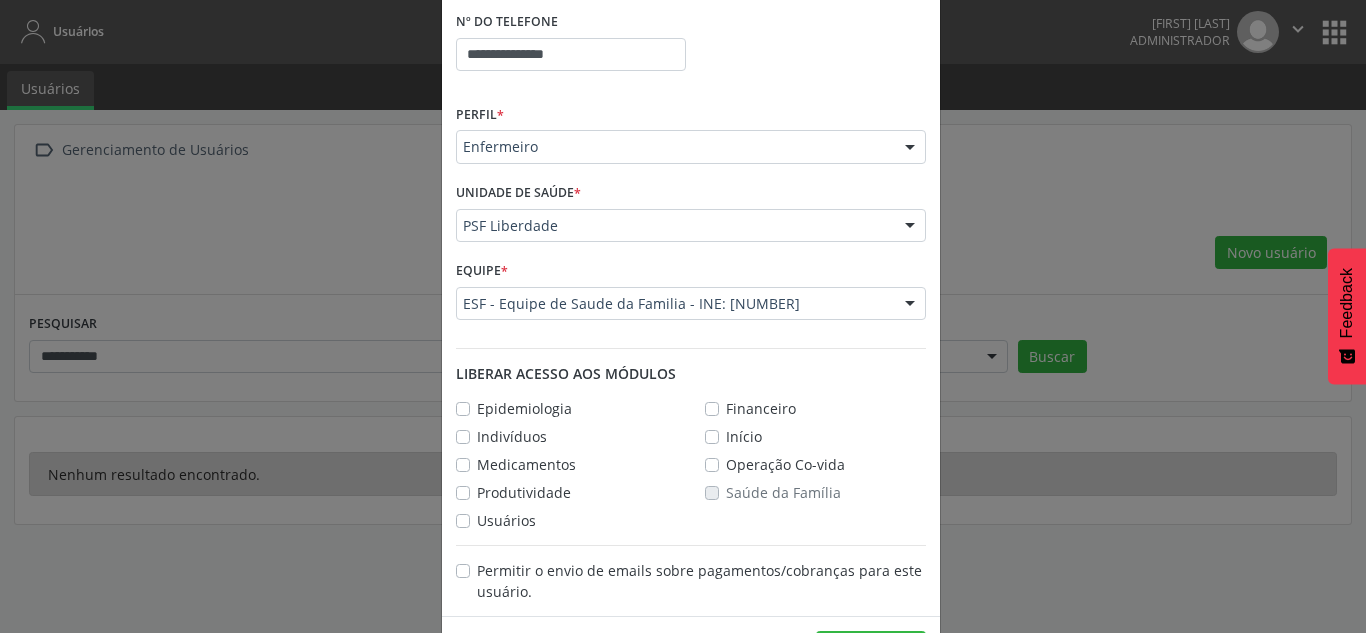 click on "Financeiro" at bounding box center [761, 408] 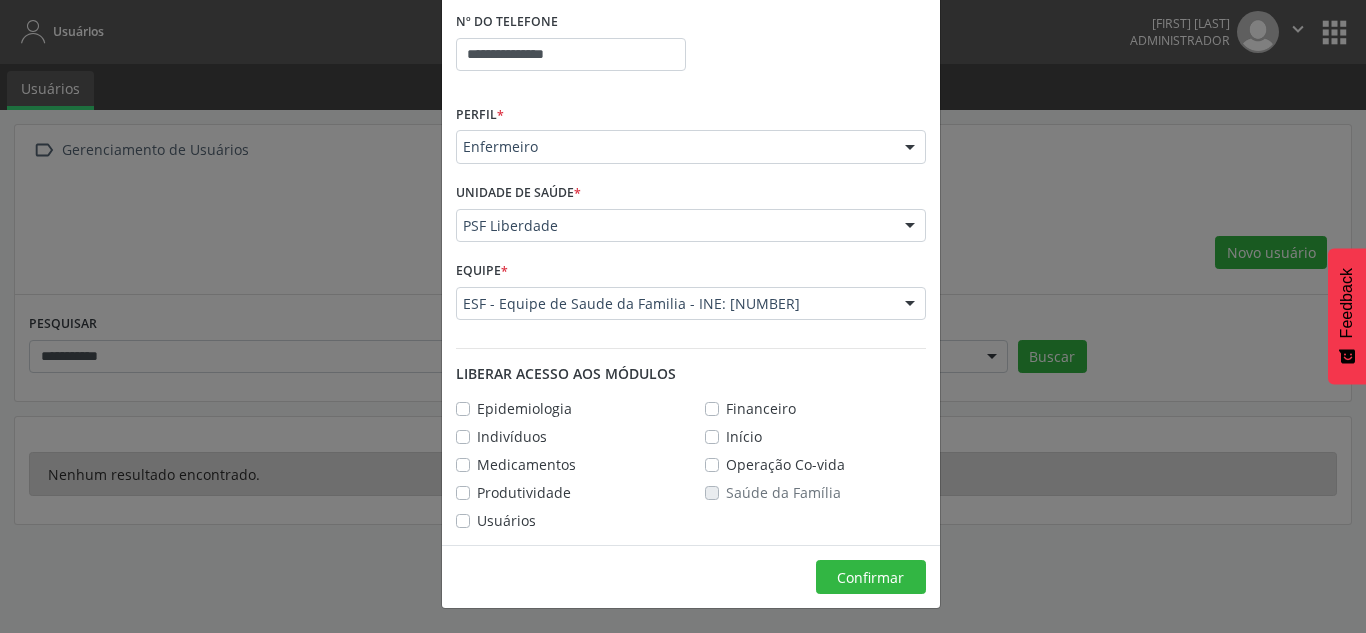 click on "Início" at bounding box center (744, 436) 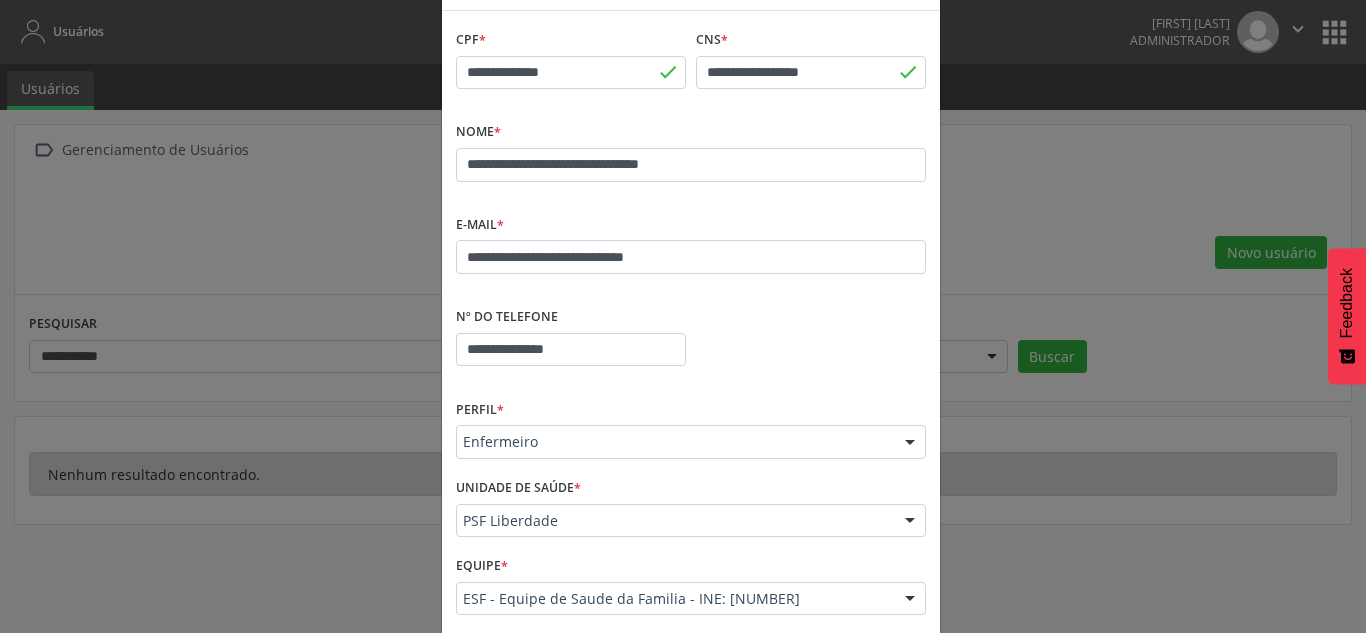 scroll, scrollTop: 0, scrollLeft: 0, axis: both 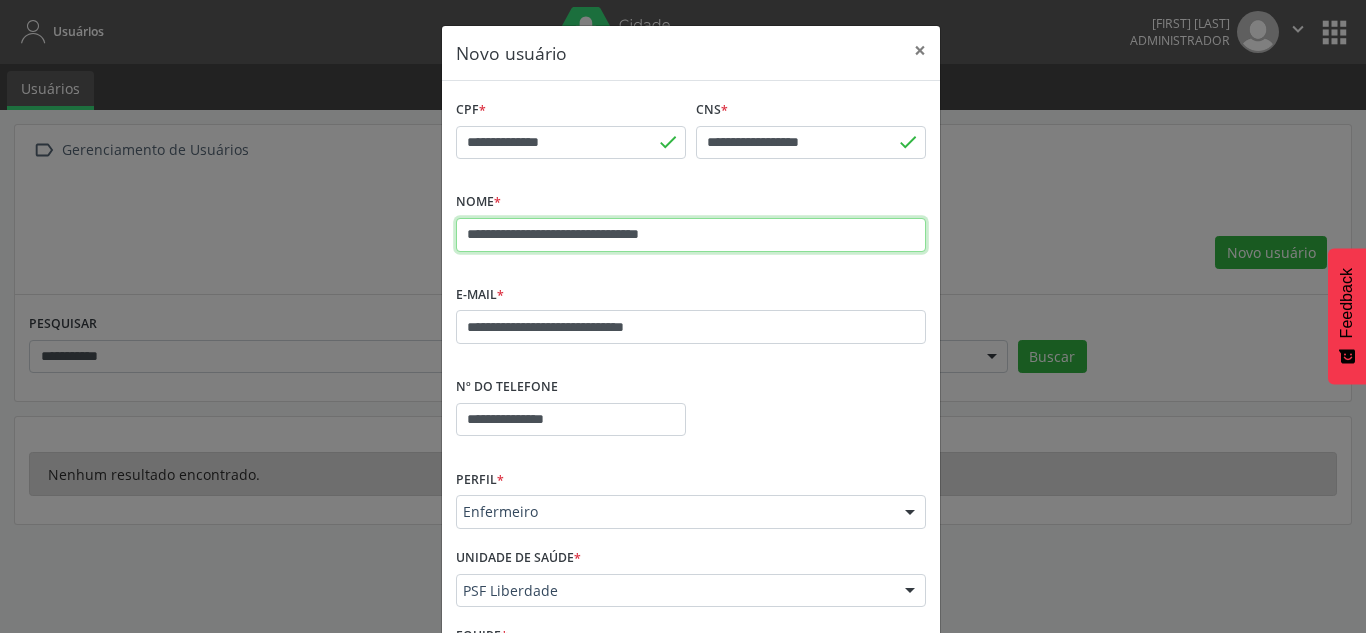 drag, startPoint x: 736, startPoint y: 230, endPoint x: 434, endPoint y: 222, distance: 302.10593 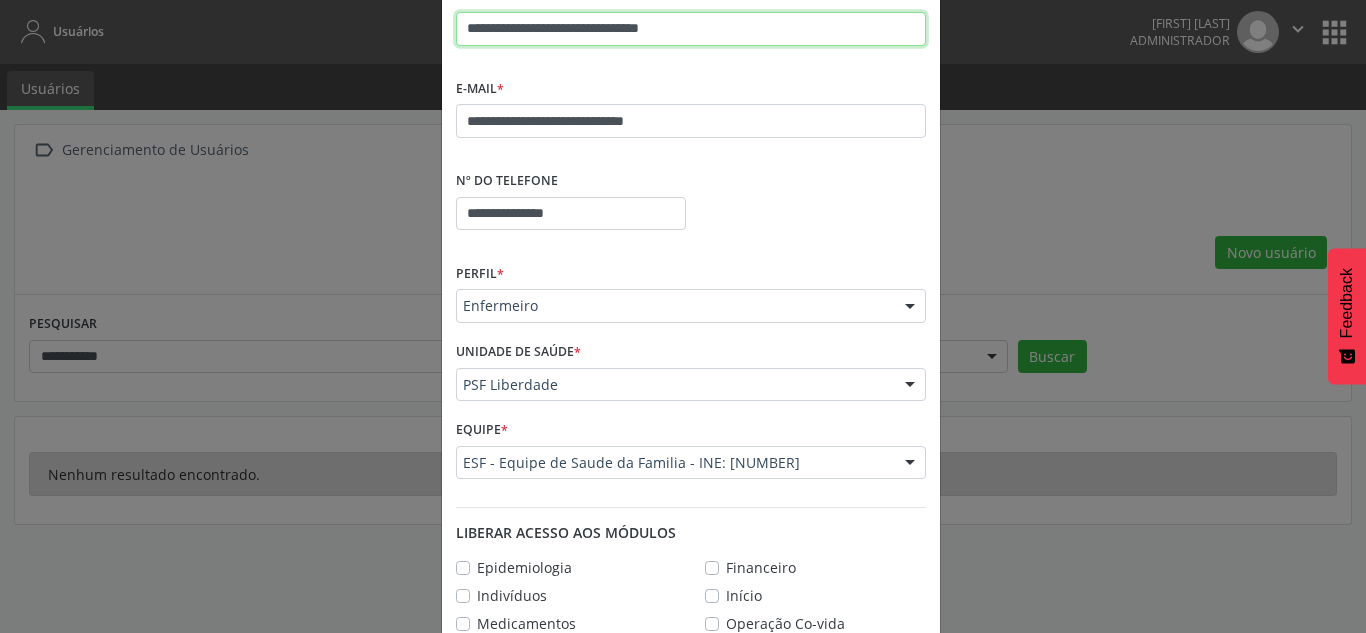 scroll, scrollTop: 365, scrollLeft: 0, axis: vertical 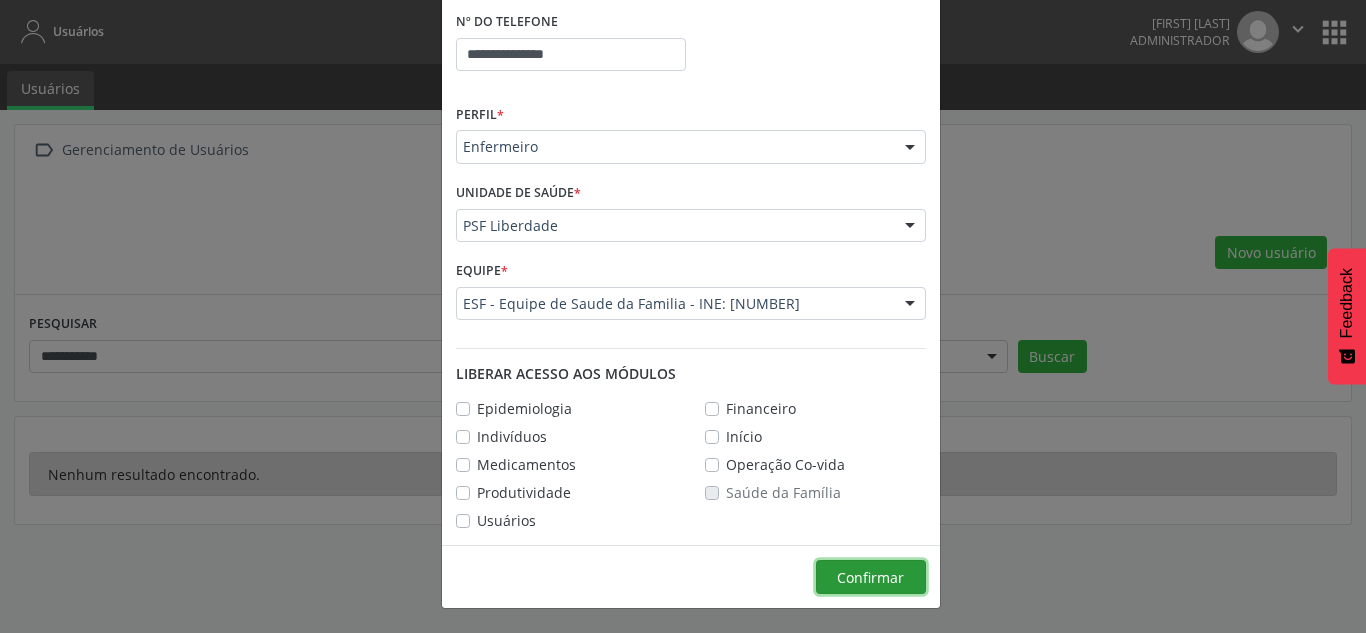 click on "Confirmar" at bounding box center [870, 577] 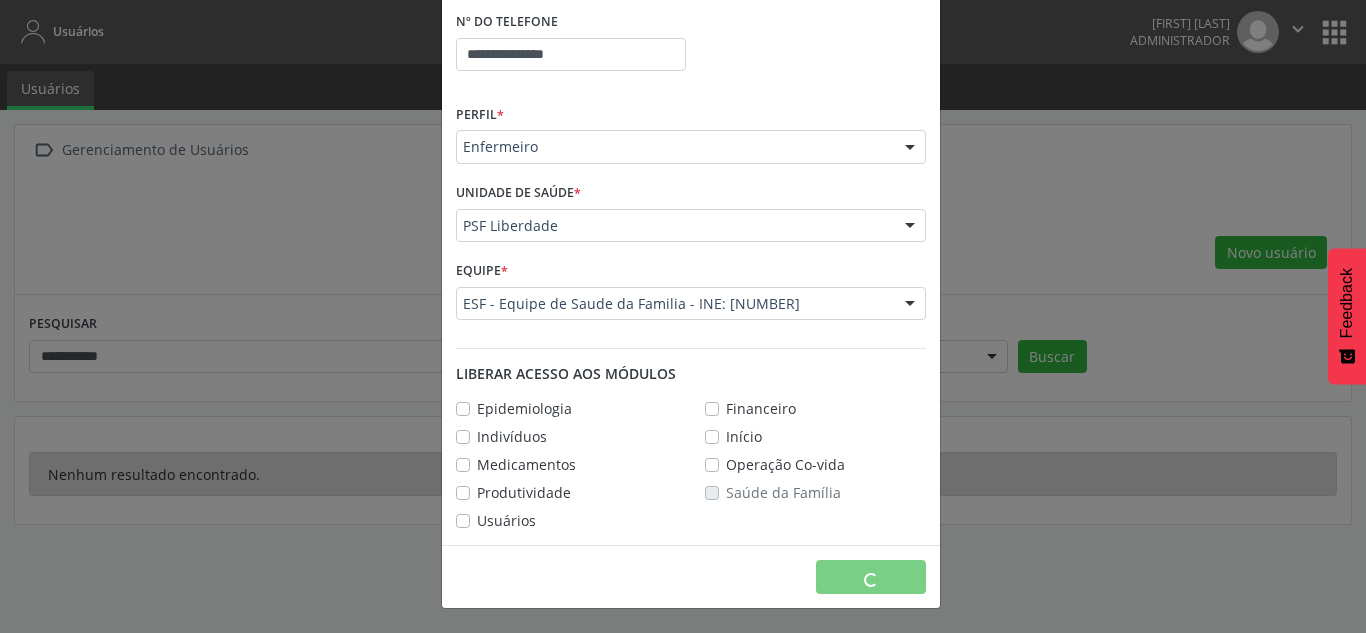 type 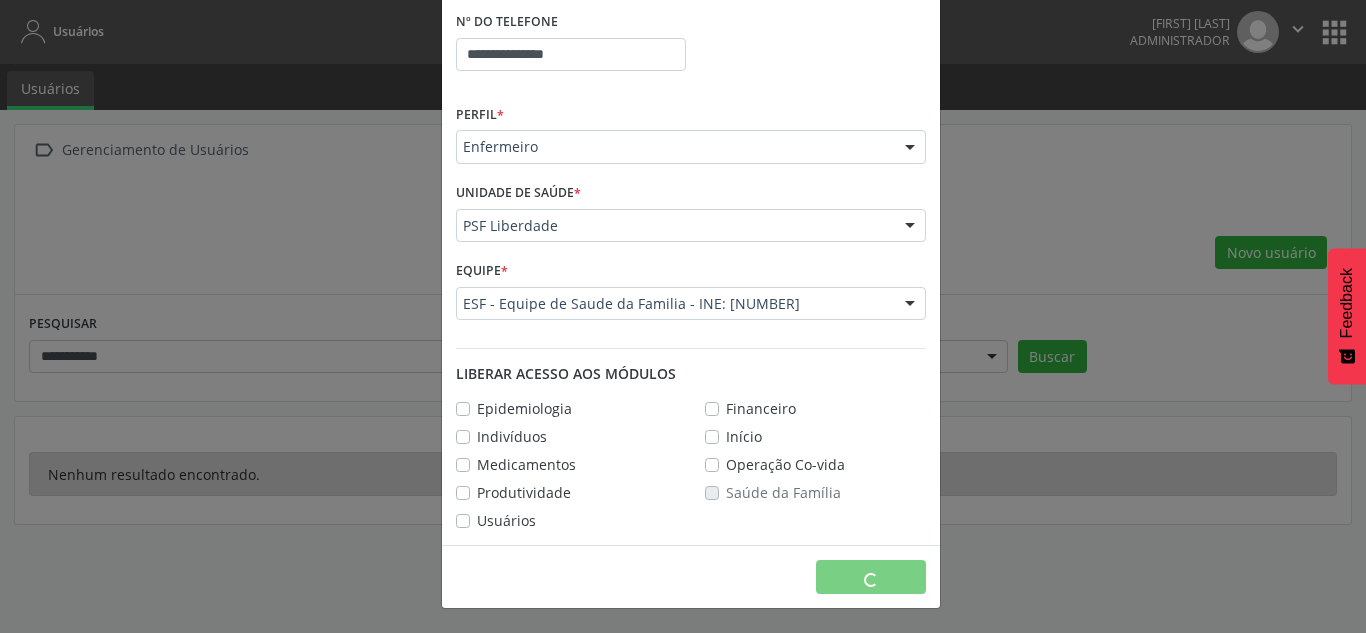 type 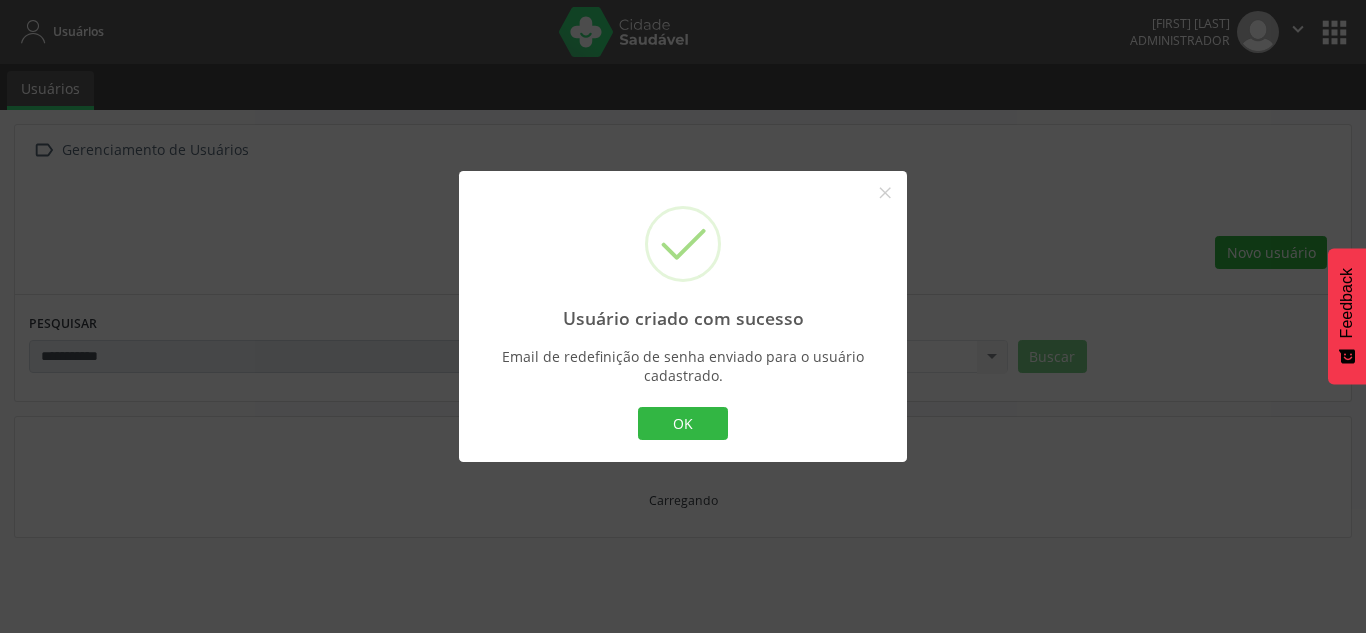 scroll, scrollTop: 290, scrollLeft: 0, axis: vertical 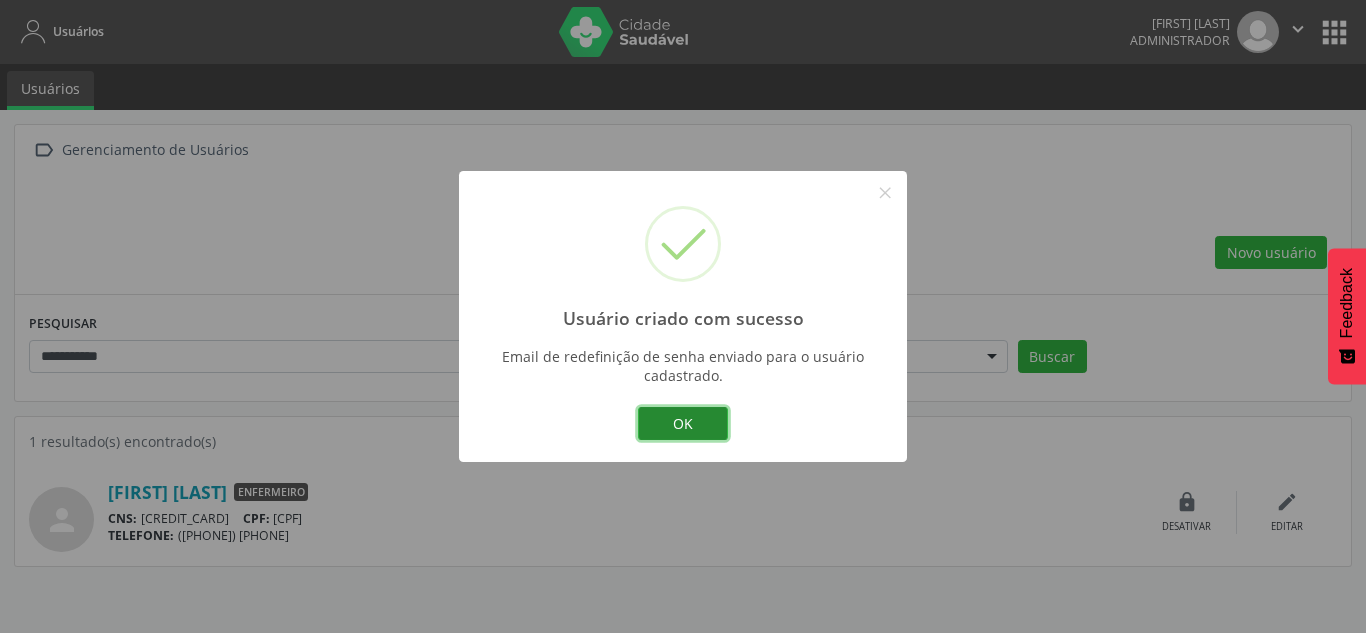 click on "OK" at bounding box center (683, 424) 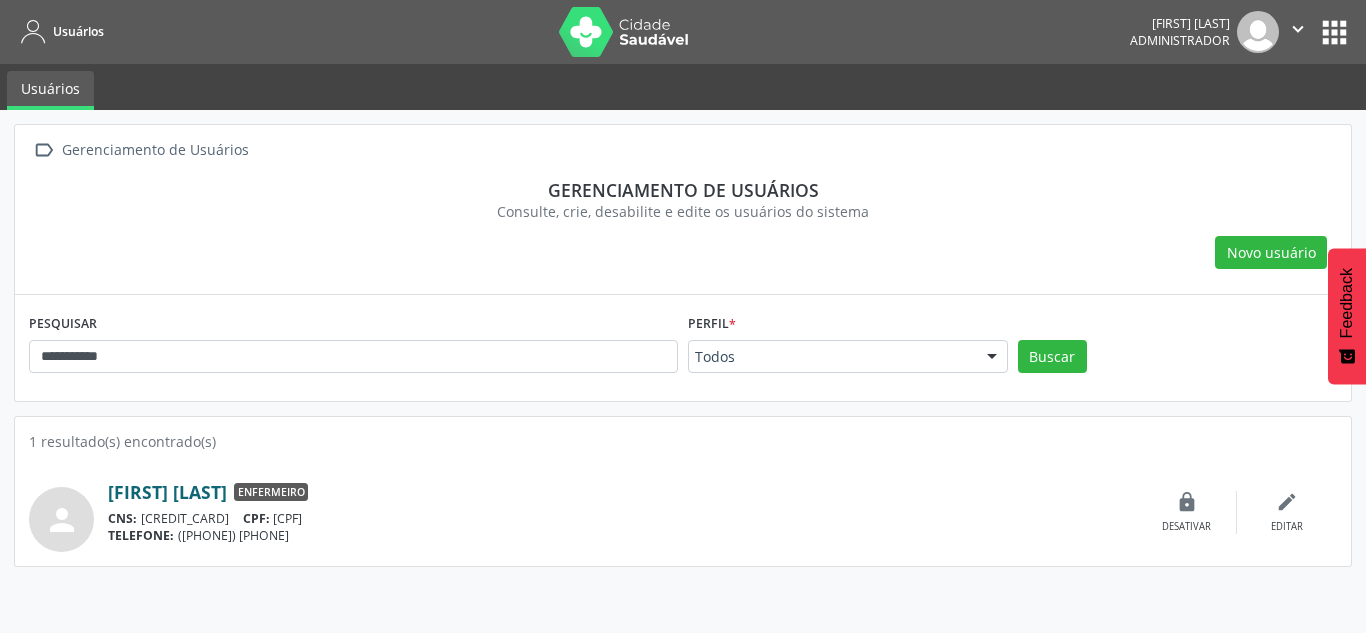 click on "[FIRST] [LAST]" at bounding box center (167, 492) 